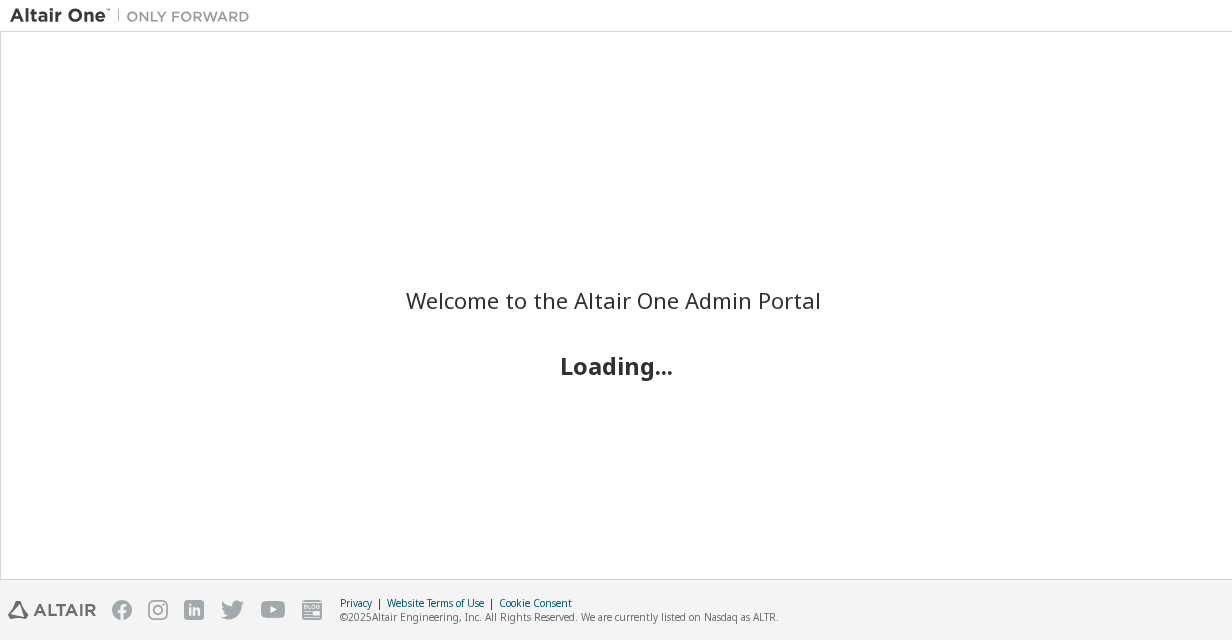 scroll, scrollTop: 0, scrollLeft: 0, axis: both 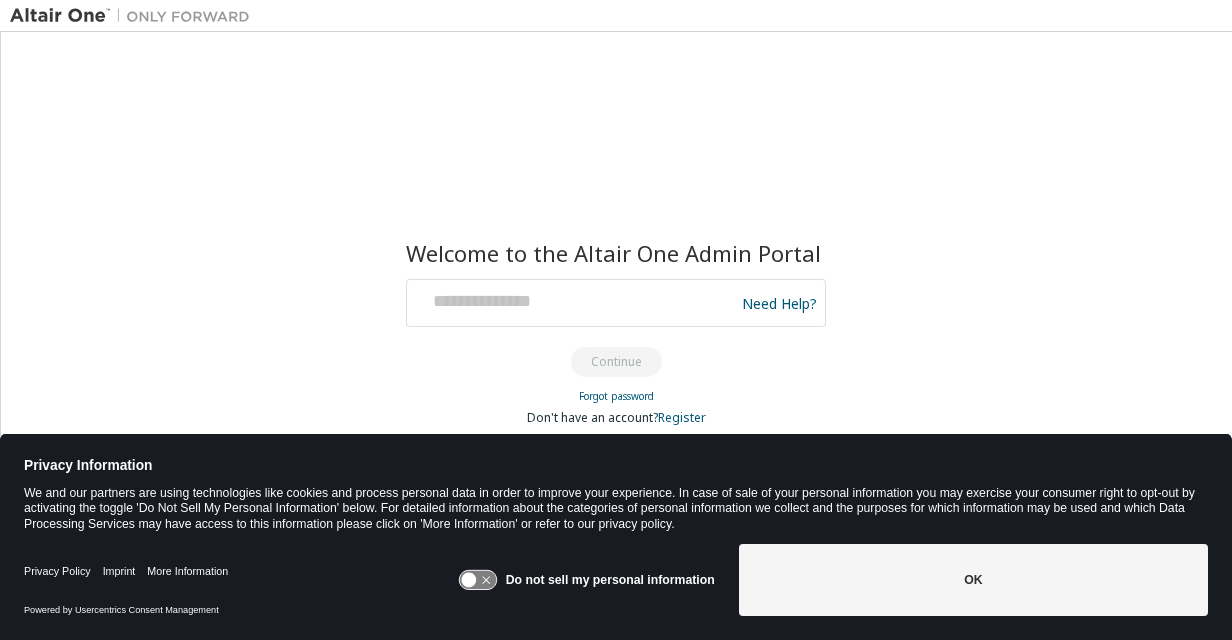 click at bounding box center [573, 303] 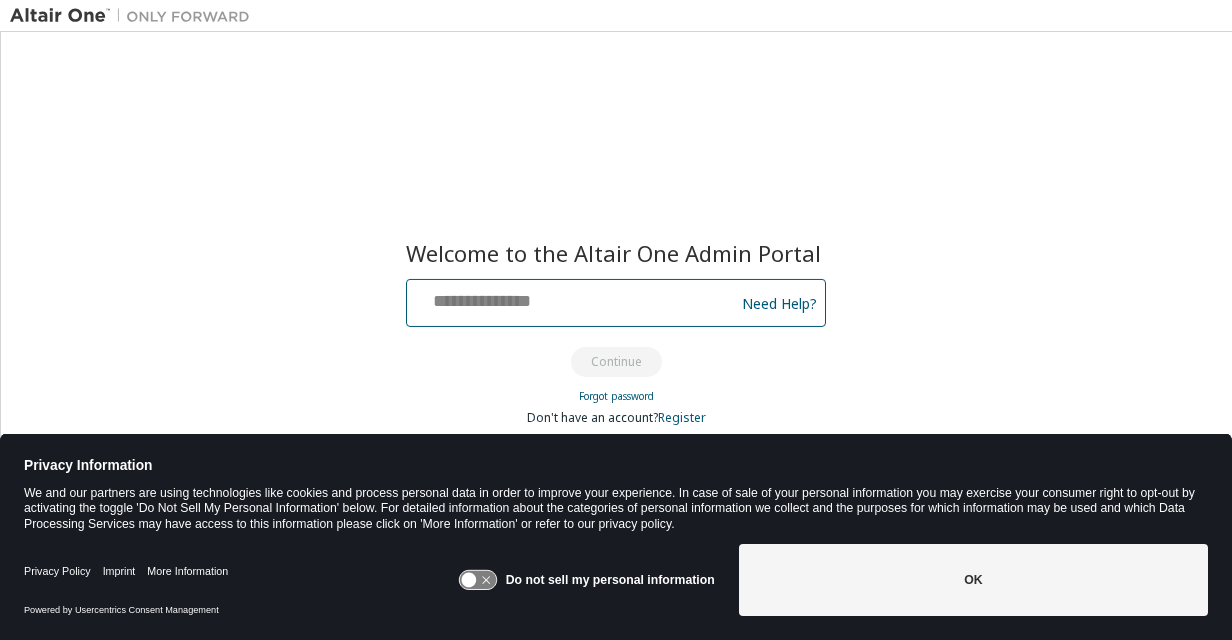 click at bounding box center (573, 298) 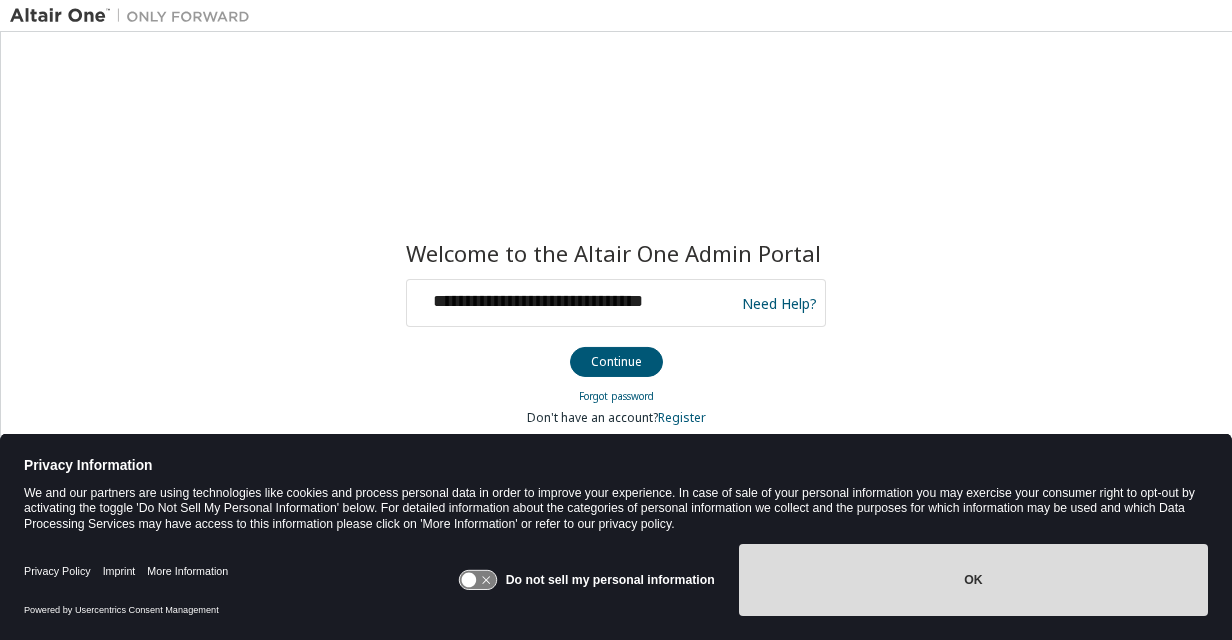 click on "OK" at bounding box center [973, 580] 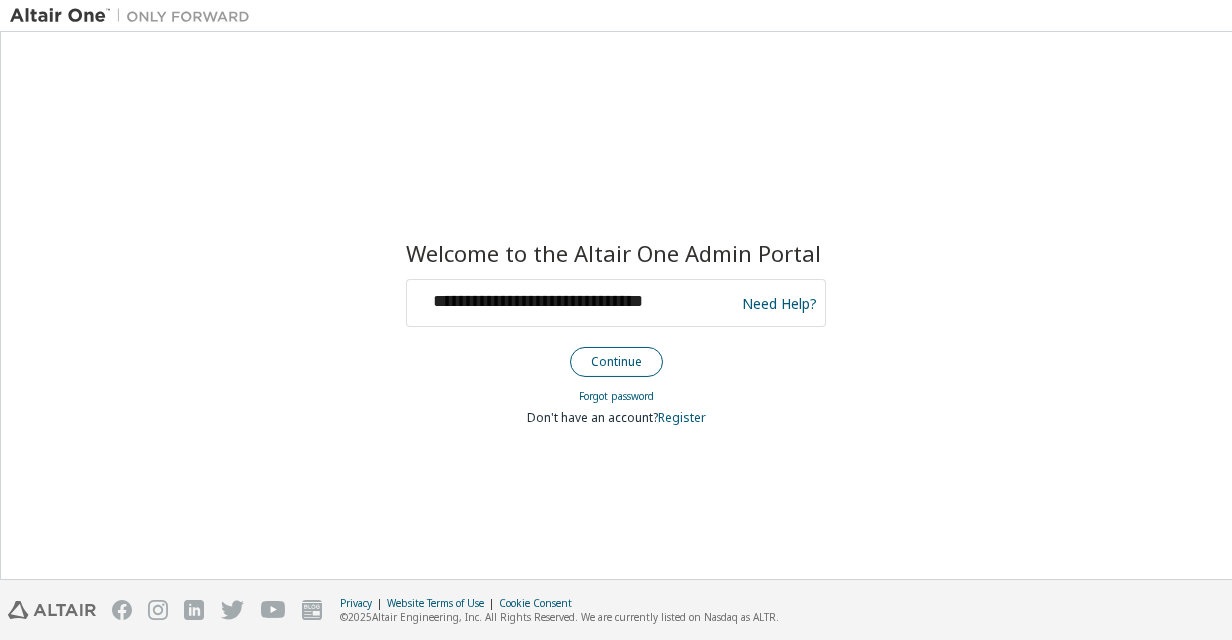 click on "Continue" at bounding box center (616, 362) 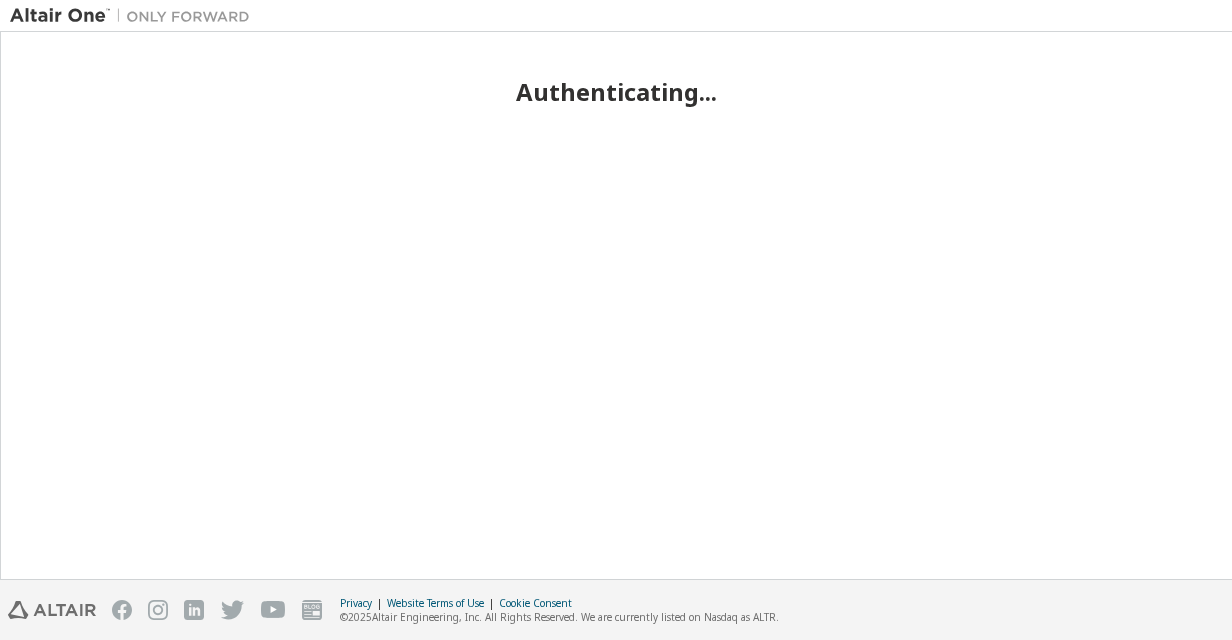 scroll, scrollTop: 0, scrollLeft: 0, axis: both 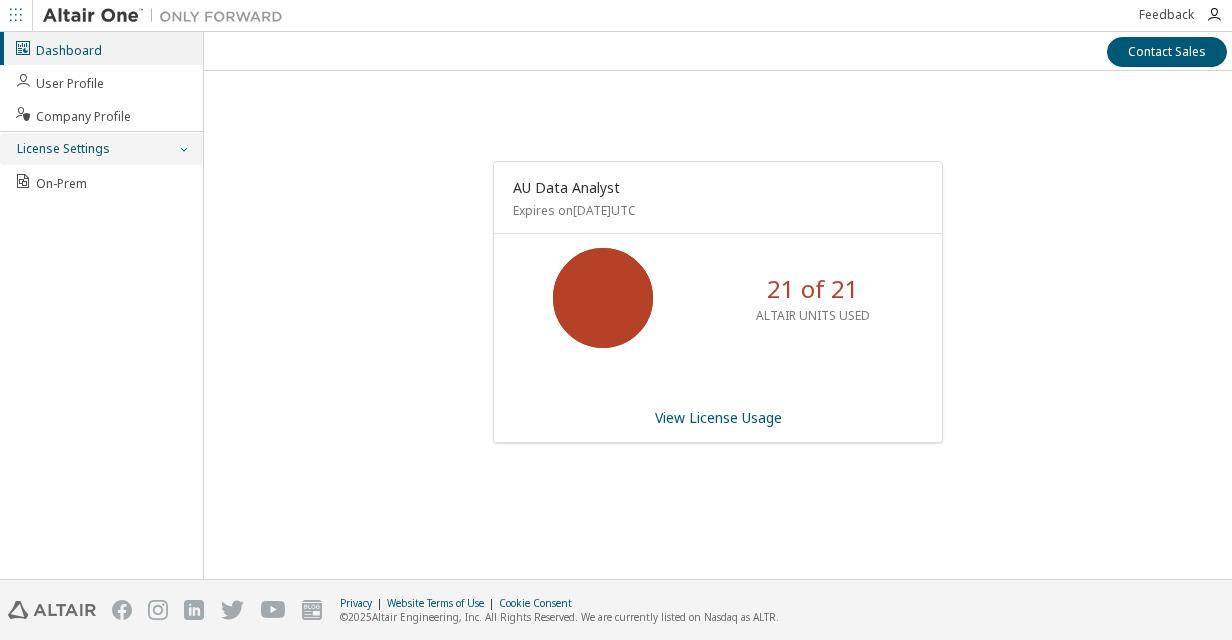 click at bounding box center [183, 149] 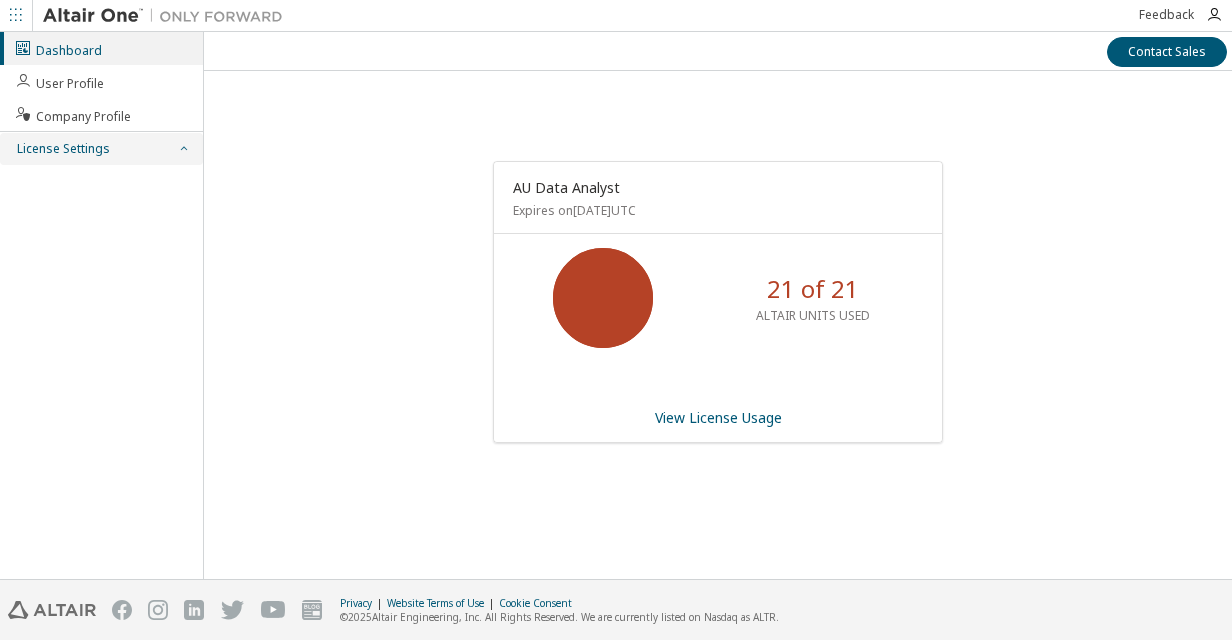 click at bounding box center (183, 149) 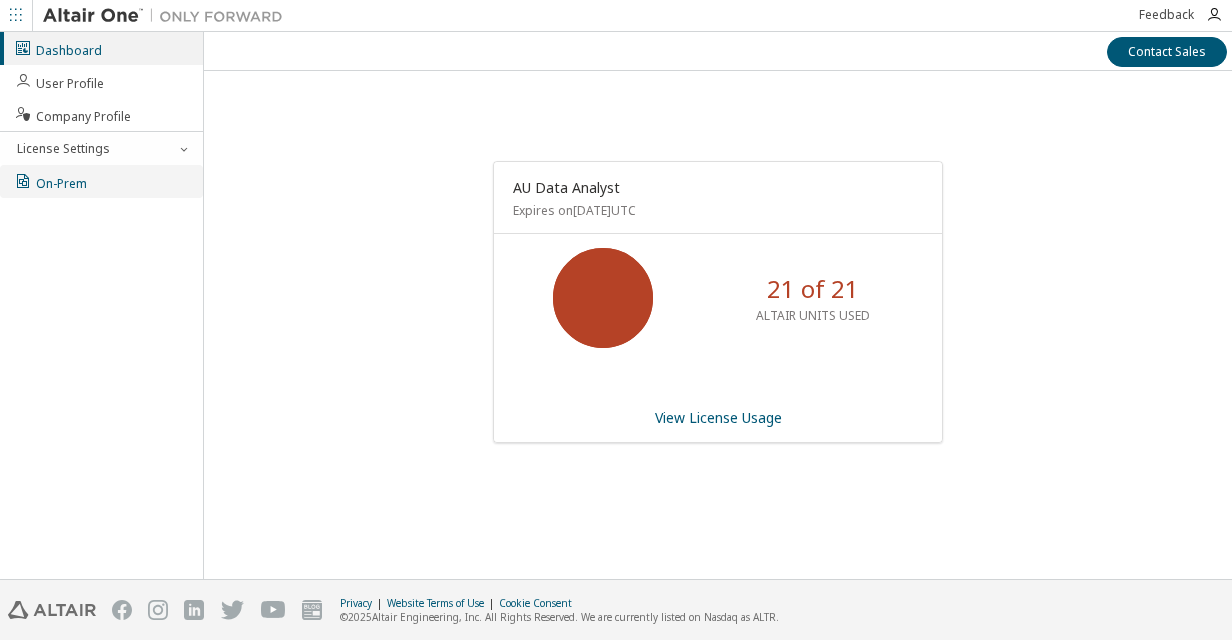 click on "On-Prem" at bounding box center (50, 181) 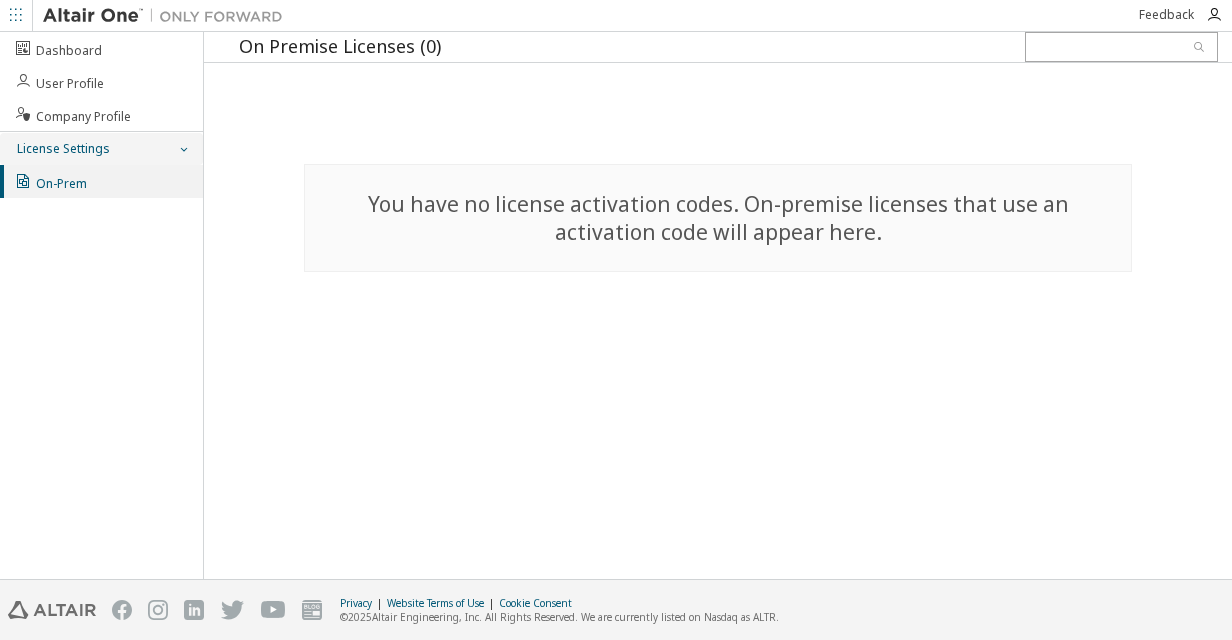 click on "License Settings" at bounding box center [62, 149] 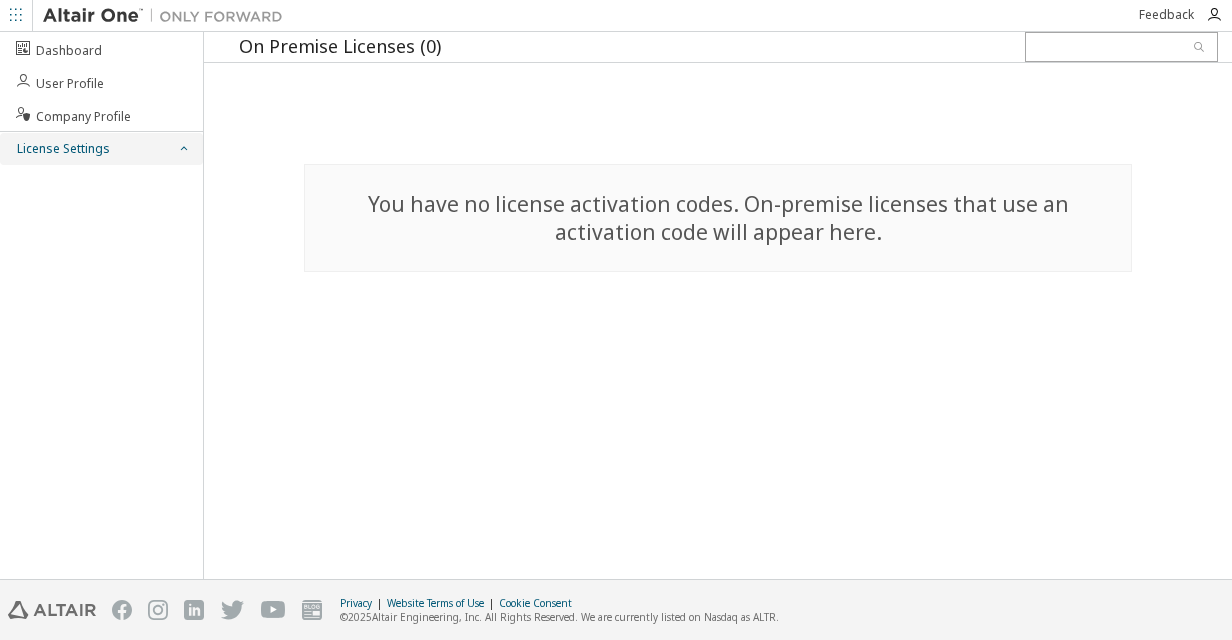 click on "License Settings" at bounding box center (62, 149) 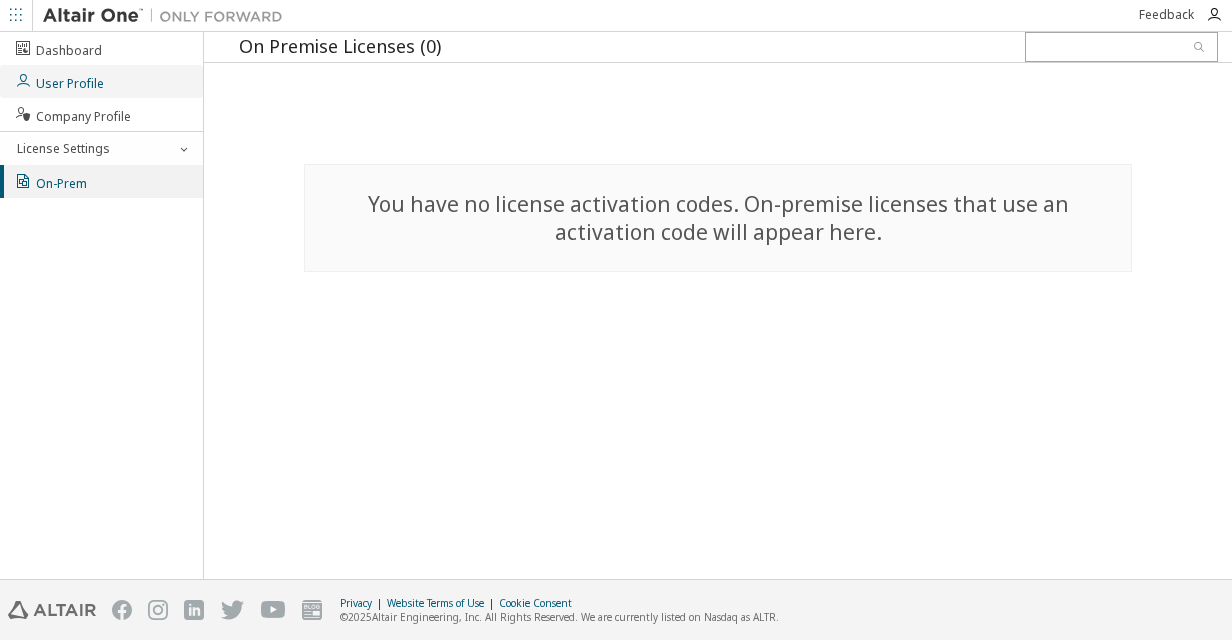 click on "User Profile" at bounding box center (101, 81) 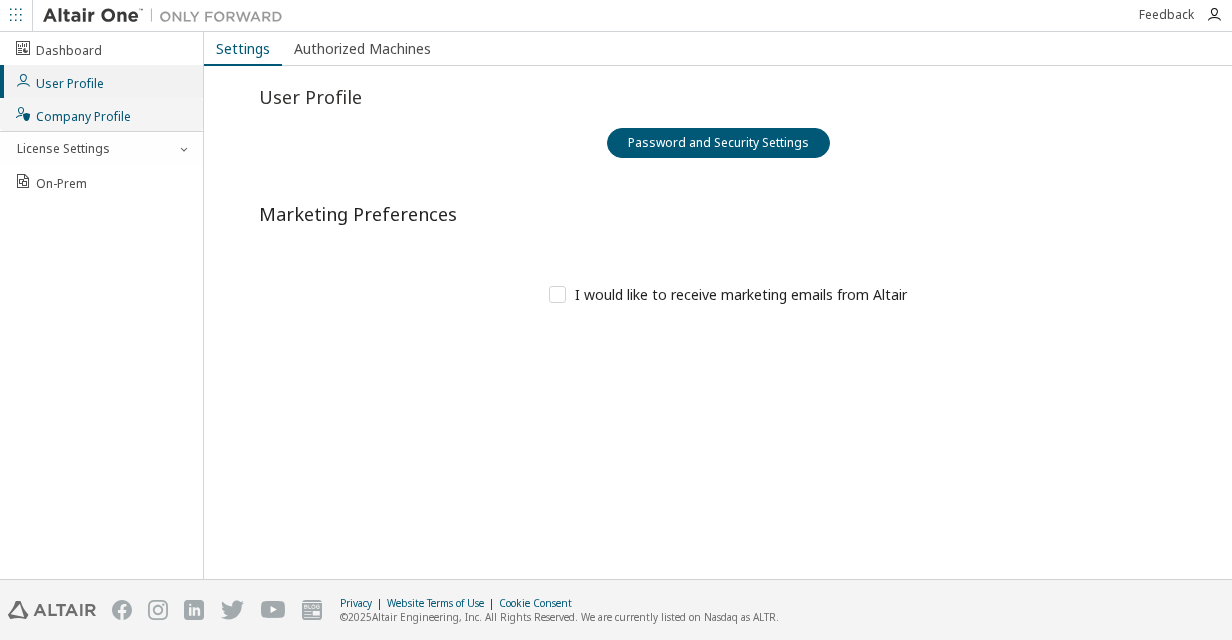 click on "Company Profile" at bounding box center (72, 114) 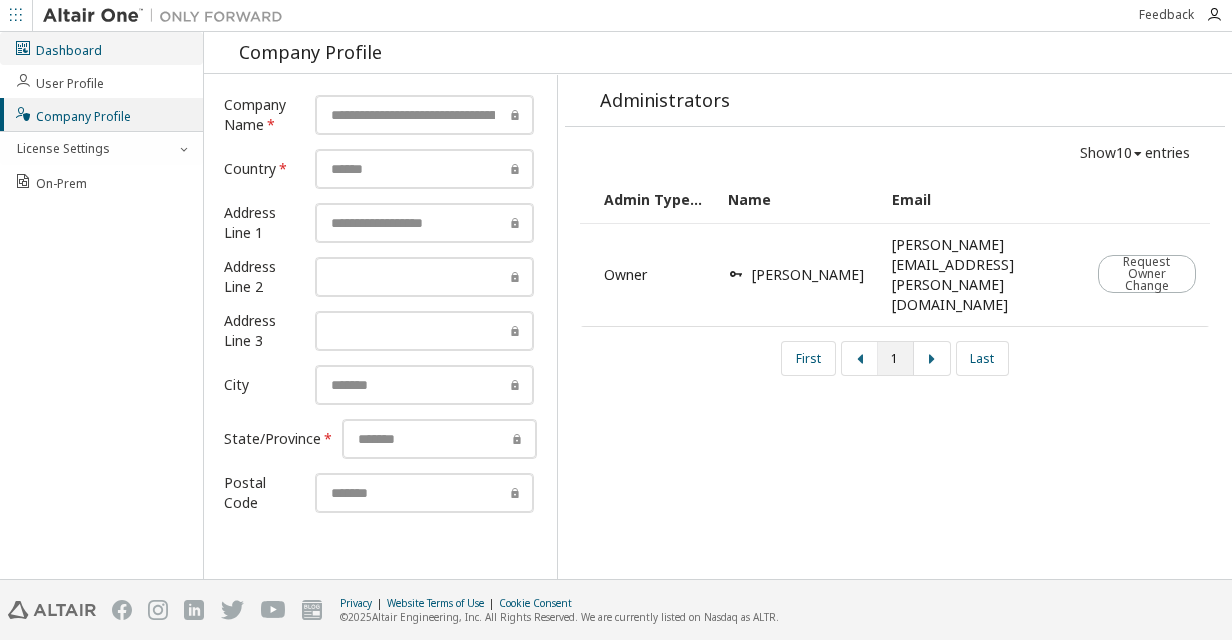 click on "Dashboard" at bounding box center (101, 48) 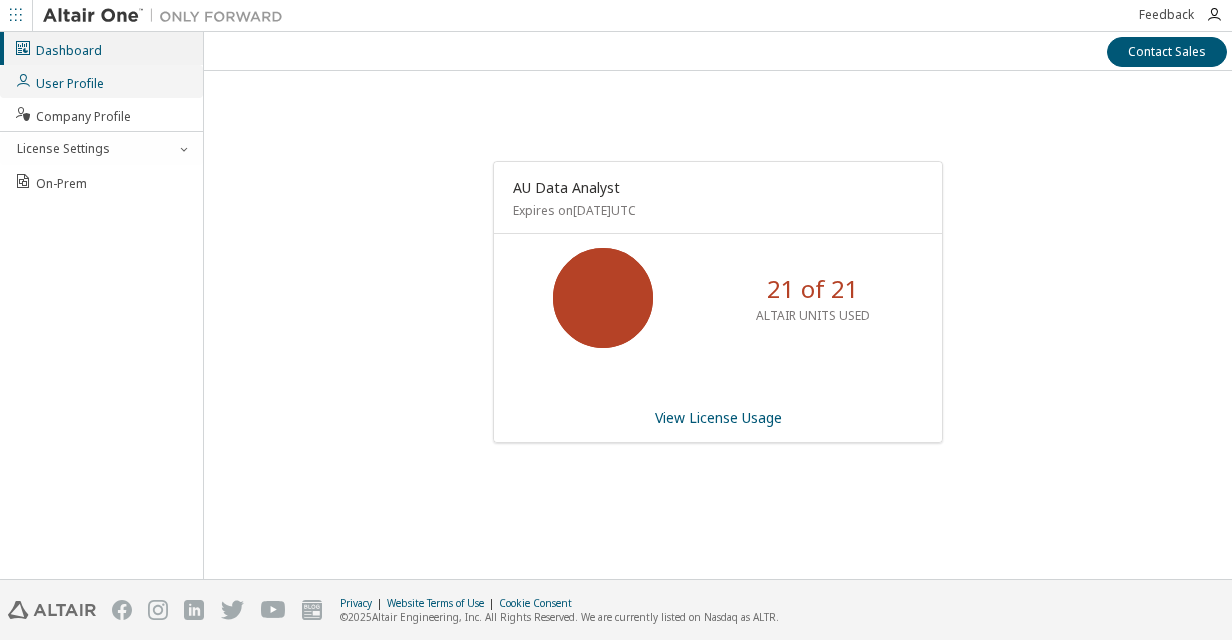 click on "User Profile" at bounding box center (59, 81) 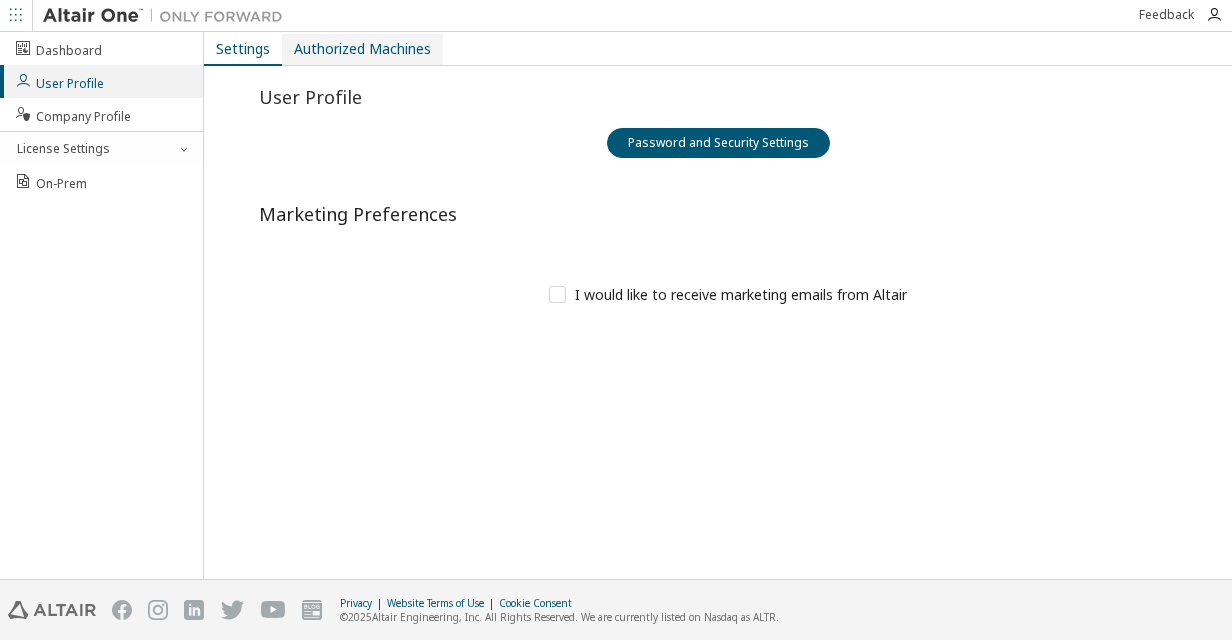 click on "Authorized Machines" at bounding box center [362, 49] 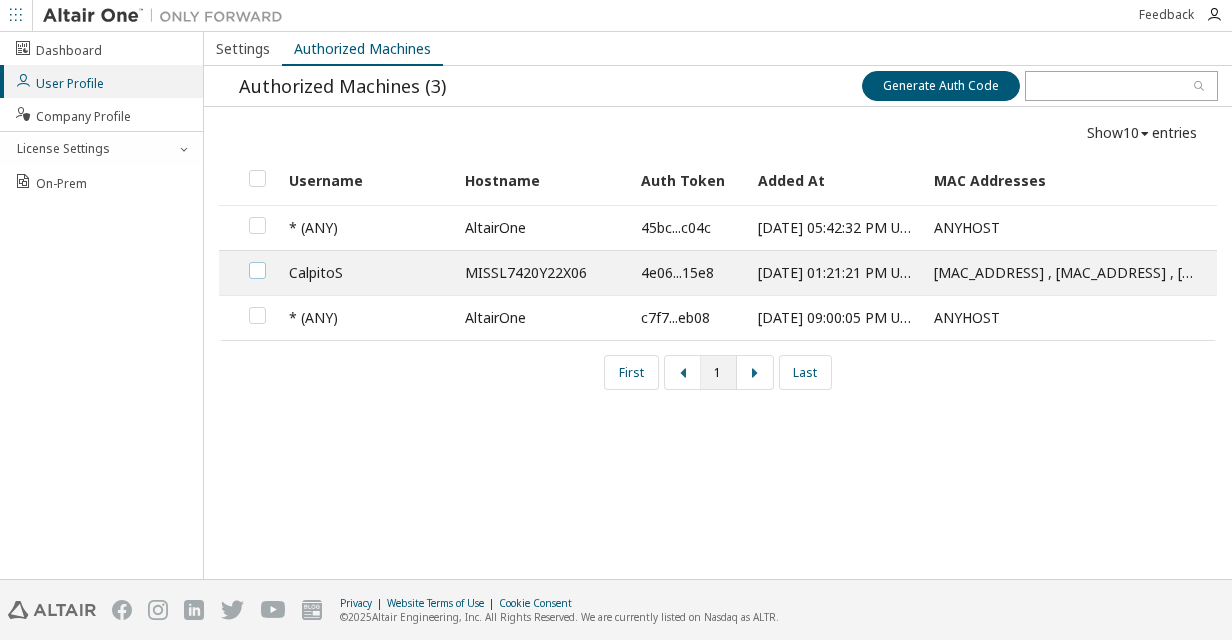 click at bounding box center (257, 262) 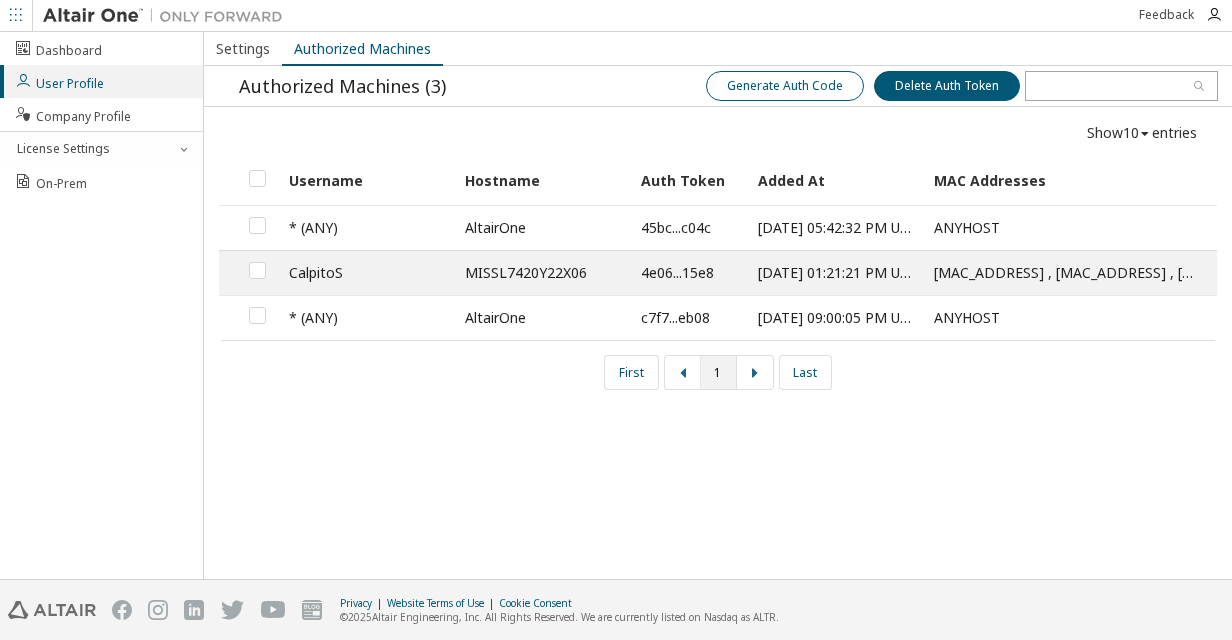 click on "Generate Auth Code" at bounding box center (785, 86) 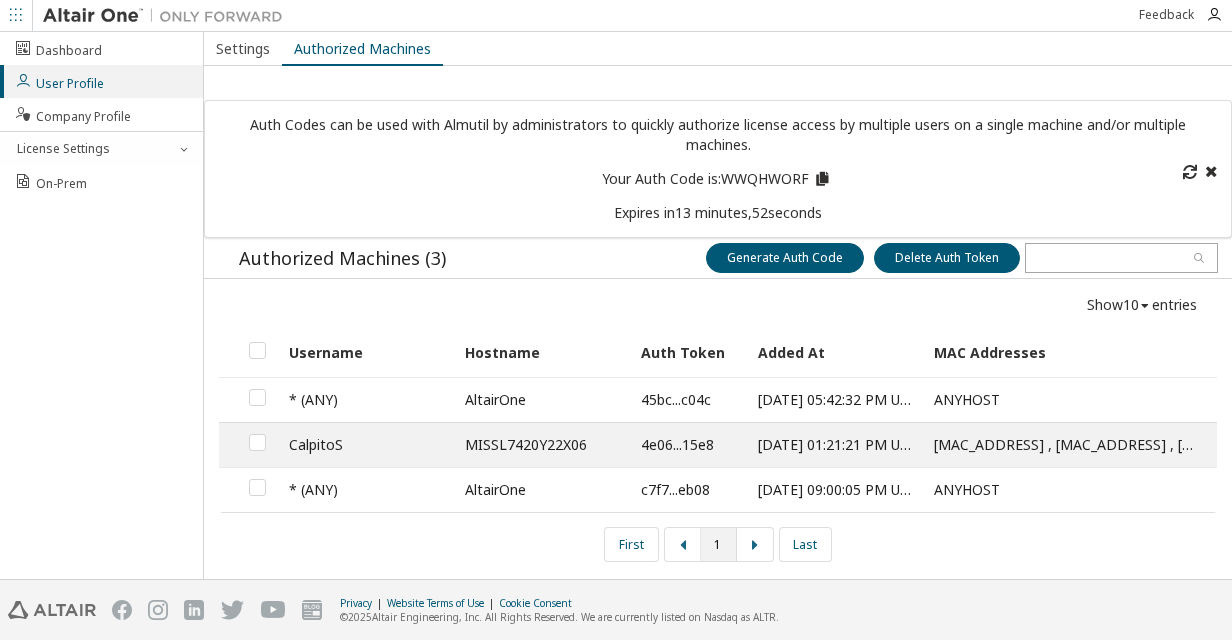 drag, startPoint x: 1114, startPoint y: 192, endPoint x: 1028, endPoint y: 235, distance: 96.150925 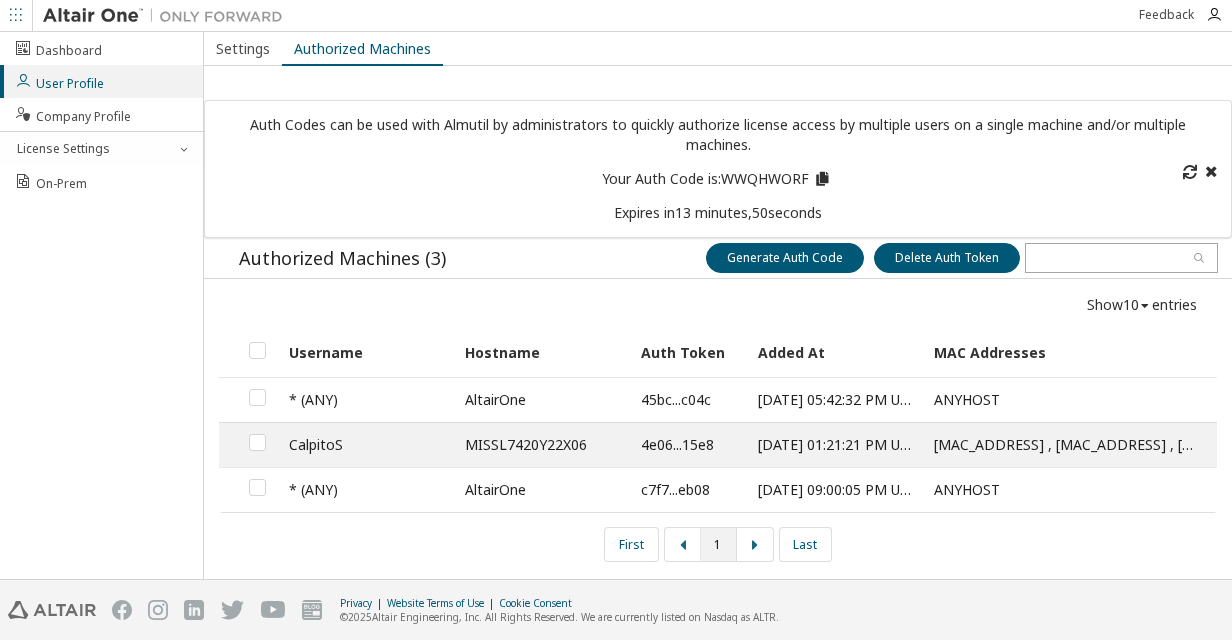 click at bounding box center [821, 176] 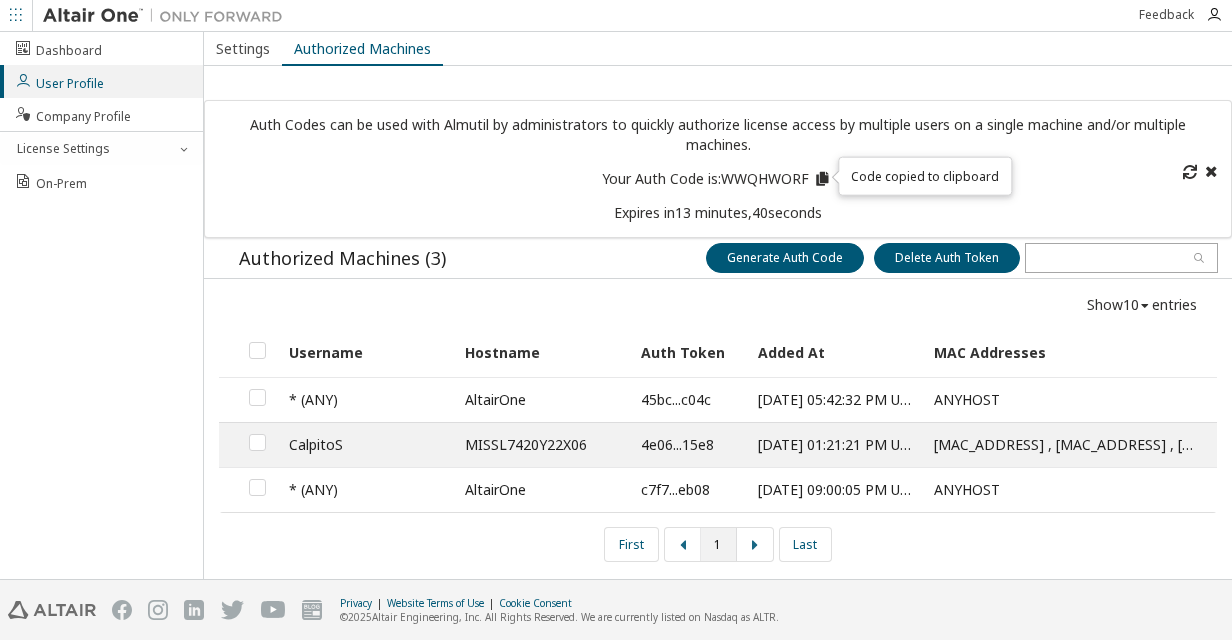 click on "Authorized Machines (3) Generate Auth Code Delete Auth Token Generate Auth Code Delete Auth Token" at bounding box center [718, 258] 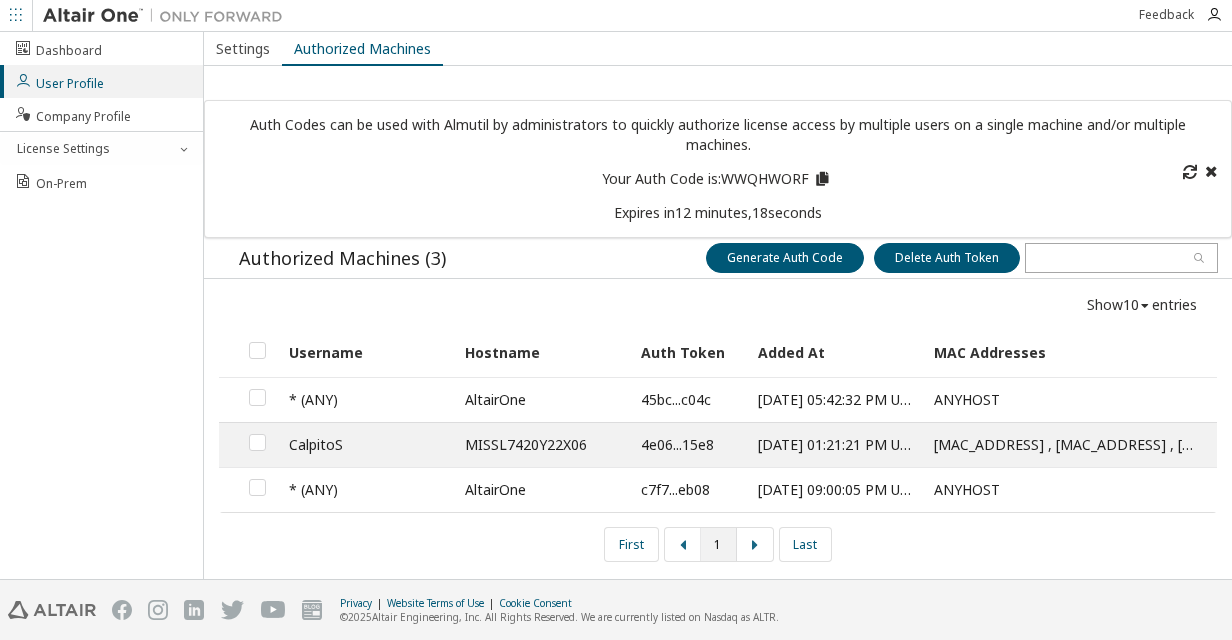 click on "Dashboard User Profile Company Profile License Settings On-Prem" at bounding box center [102, 305] 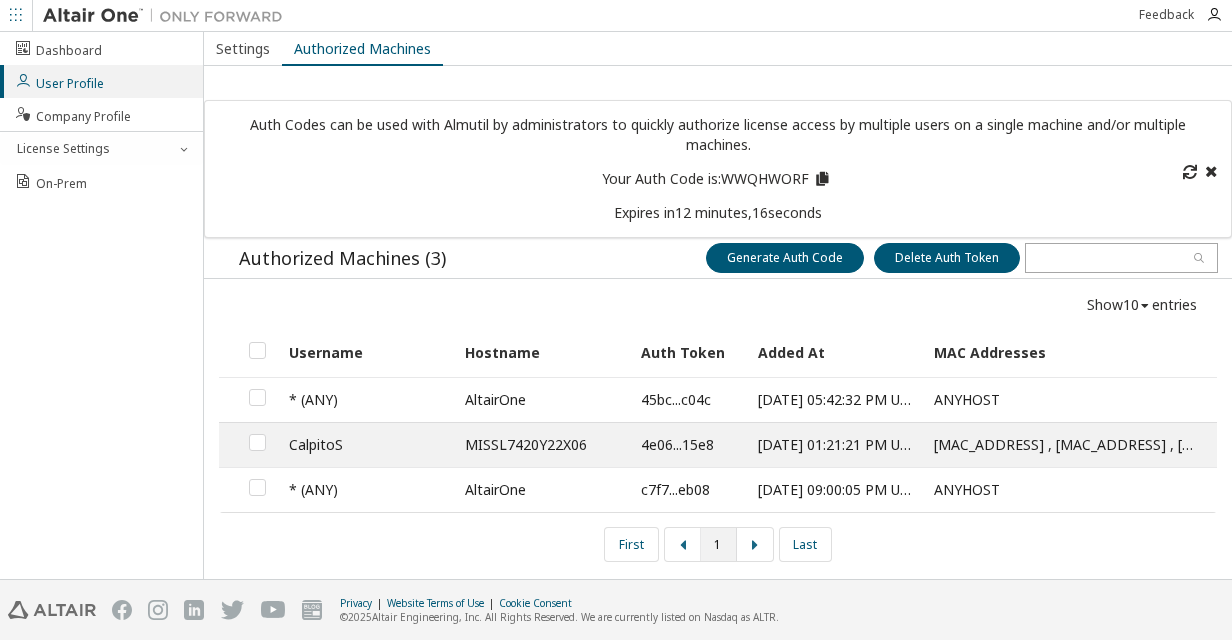 click on "Dashboard User Profile Company Profile License Settings On-Prem" at bounding box center (102, 305) 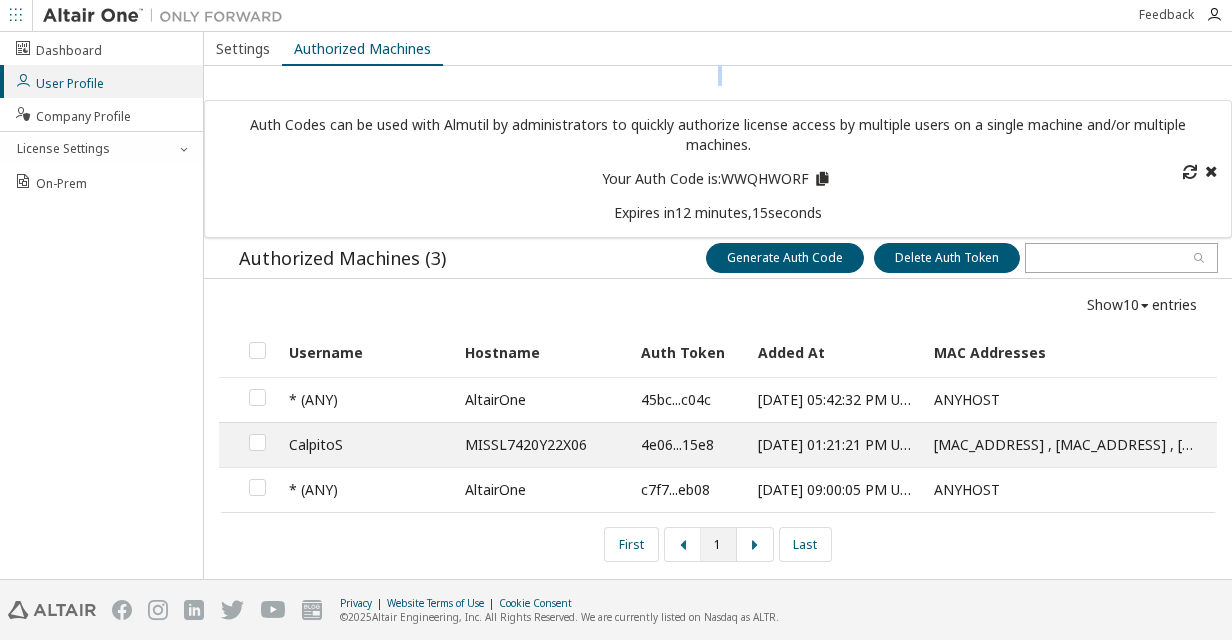 click on "Dashboard User Profile Company Profile License Settings On-Prem" at bounding box center [102, 305] 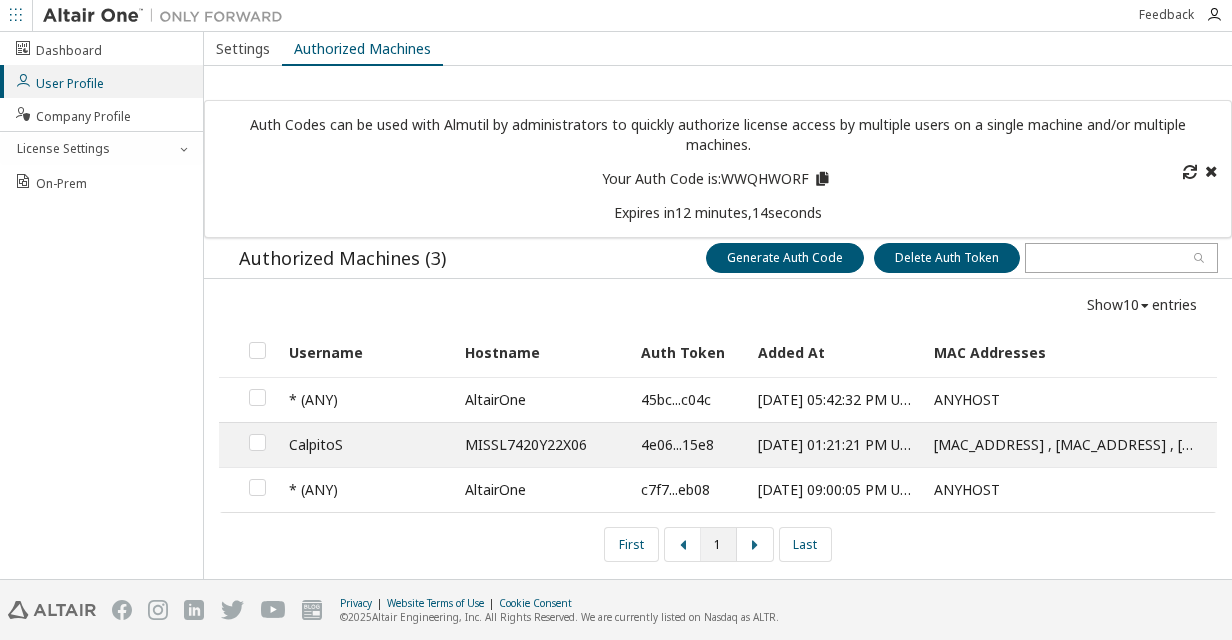 click on "Auth Codes can be used with Almutil by administrators to quickly authorize license access by multiple users on a single machine and/or multiple machines." at bounding box center (718, 135) 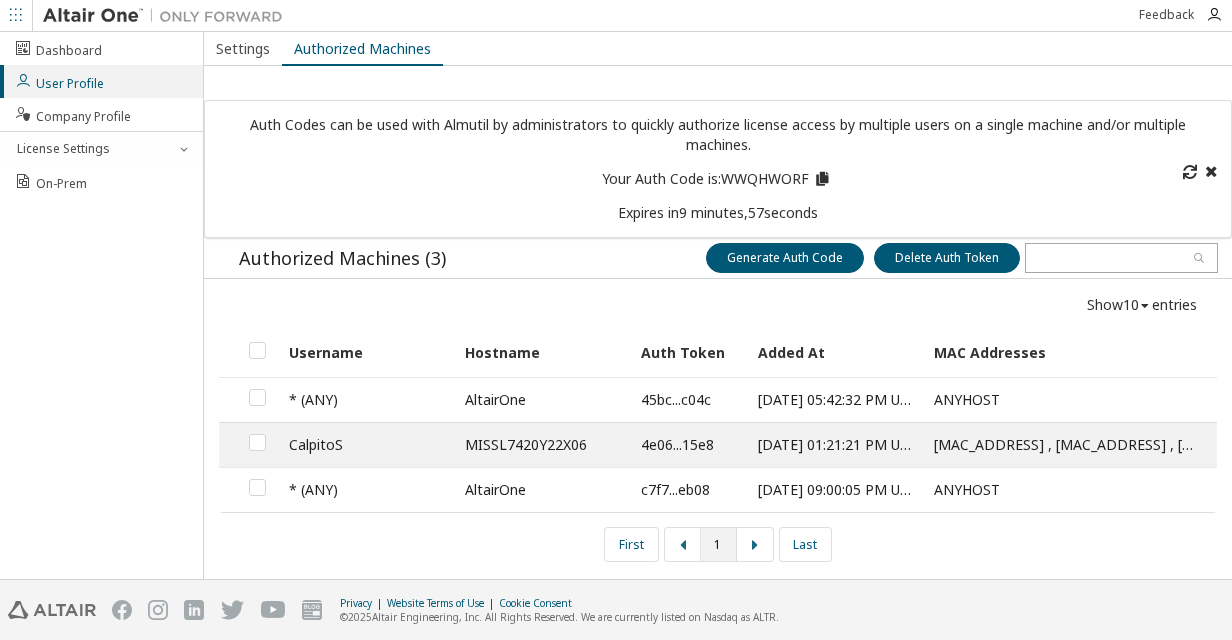 drag, startPoint x: 285, startPoint y: 443, endPoint x: 134, endPoint y: 448, distance: 151.08276 